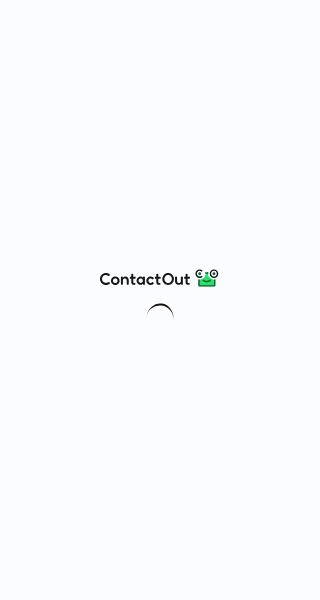 scroll, scrollTop: 0, scrollLeft: 0, axis: both 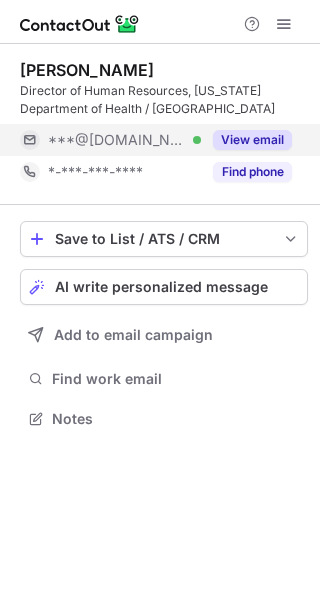click on "View email" at bounding box center [252, 140] 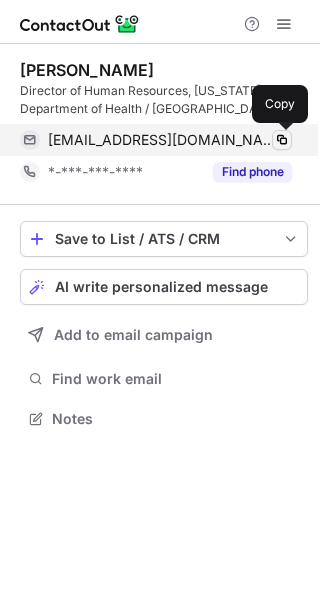 click at bounding box center (282, 140) 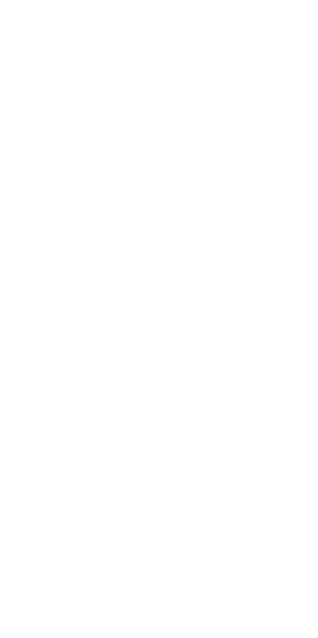 scroll, scrollTop: 0, scrollLeft: 0, axis: both 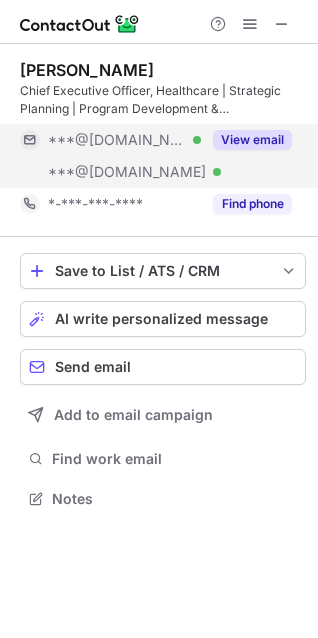 click on "View email" at bounding box center (252, 140) 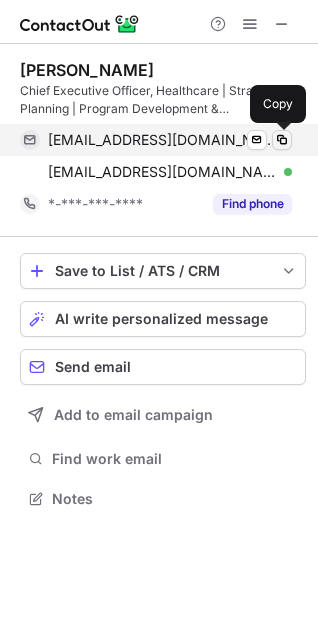 click at bounding box center (282, 140) 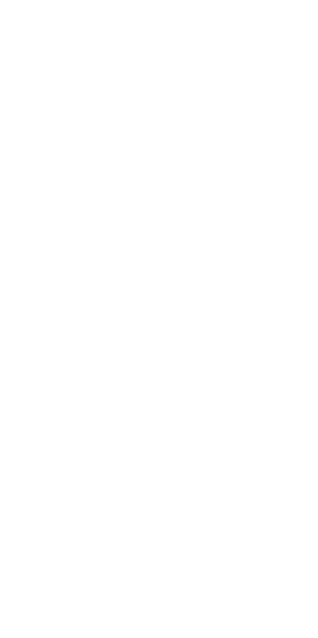 scroll, scrollTop: 0, scrollLeft: 0, axis: both 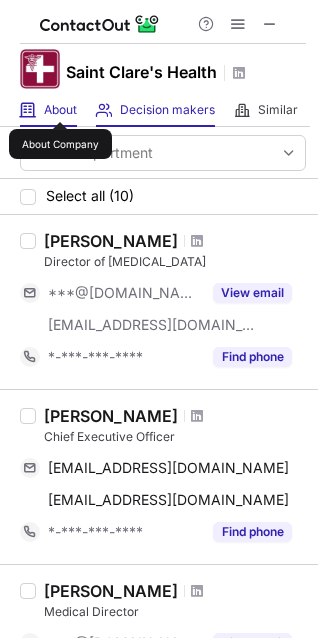 click on "About" at bounding box center [60, 110] 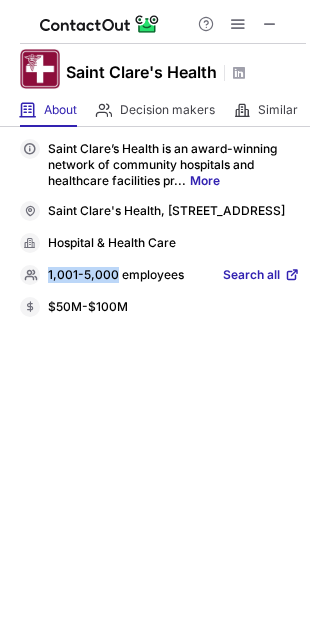drag, startPoint x: 48, startPoint y: 274, endPoint x: 115, endPoint y: 274, distance: 67 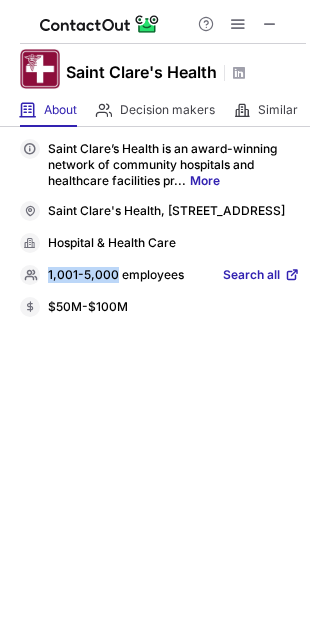 copy on "1,001-5,000" 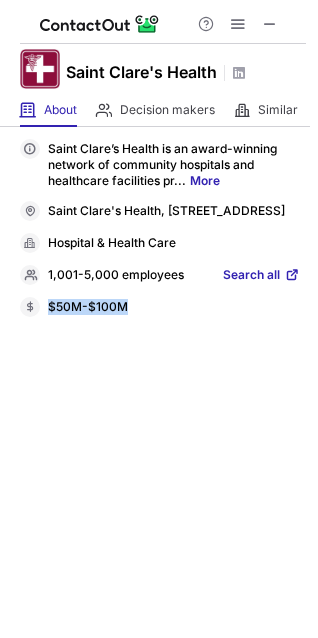 drag, startPoint x: 49, startPoint y: 310, endPoint x: 159, endPoint y: 309, distance: 110.00455 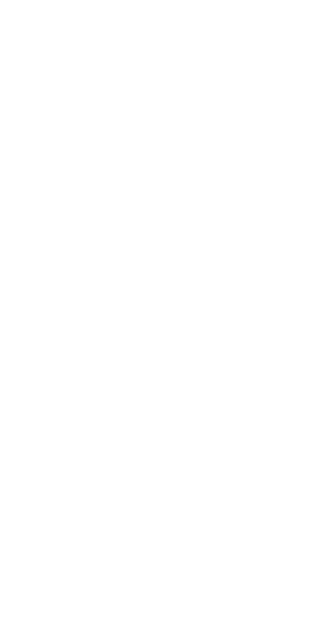 scroll, scrollTop: 0, scrollLeft: 0, axis: both 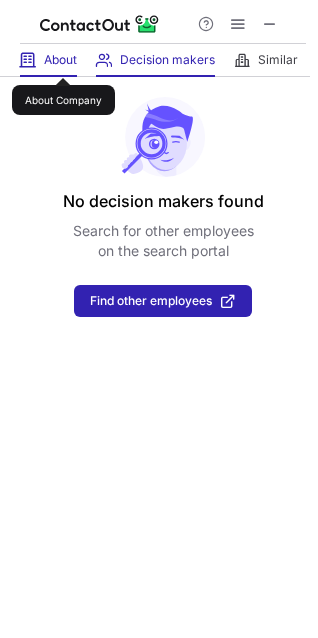 click at bounding box center (28, 60) 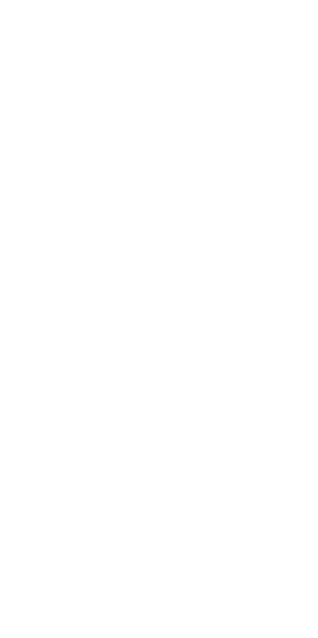 scroll, scrollTop: 0, scrollLeft: 0, axis: both 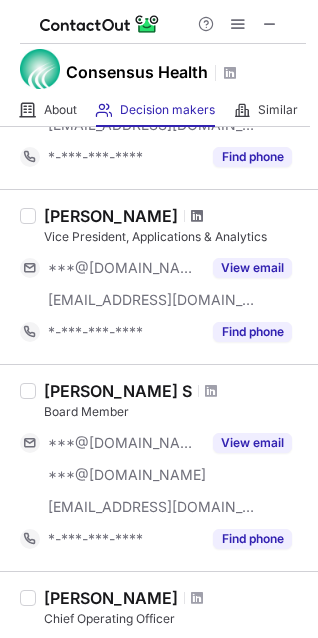 click at bounding box center (197, 216) 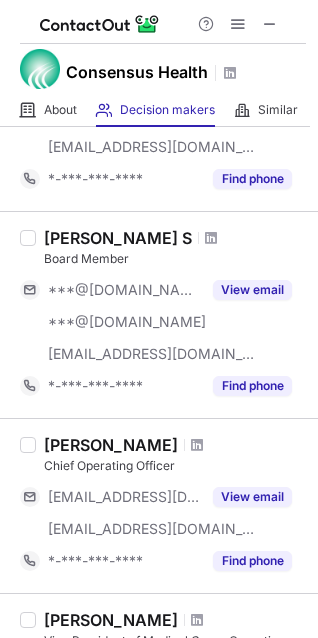 scroll, scrollTop: 400, scrollLeft: 0, axis: vertical 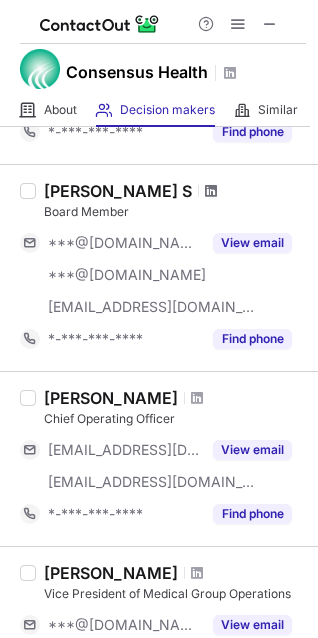 click at bounding box center [211, 191] 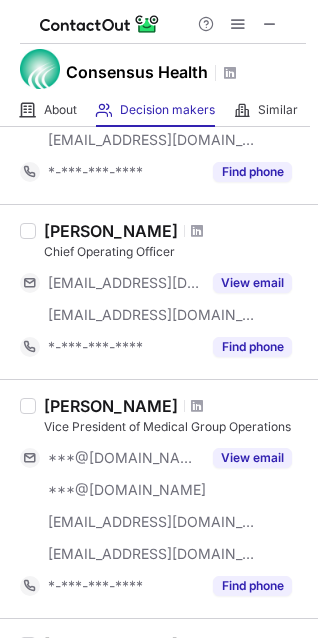 scroll, scrollTop: 600, scrollLeft: 0, axis: vertical 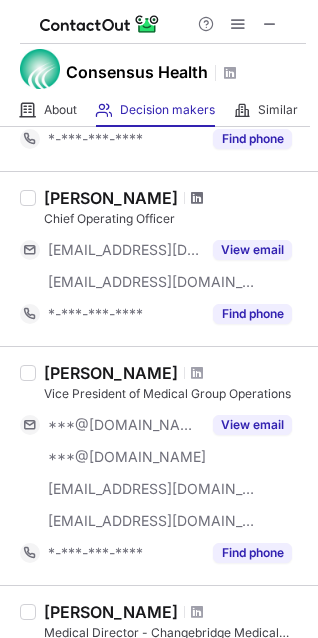 click at bounding box center [197, 198] 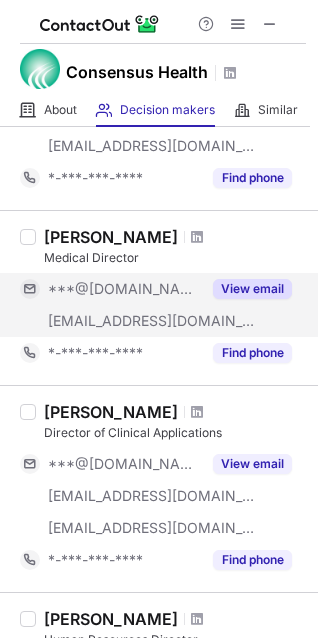 scroll, scrollTop: 1257, scrollLeft: 0, axis: vertical 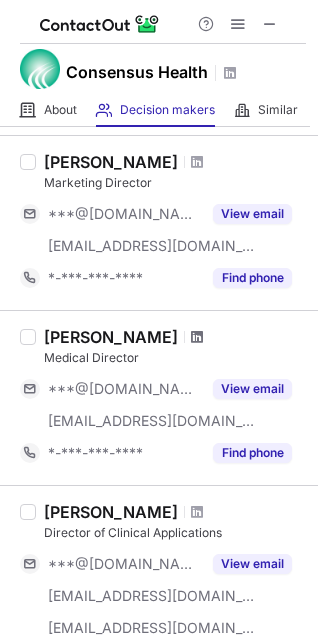 click at bounding box center (197, 337) 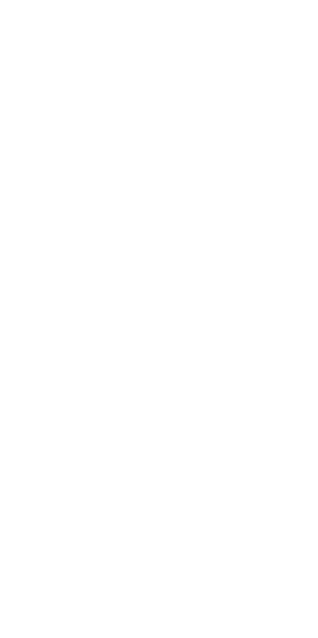 scroll, scrollTop: 0, scrollLeft: 0, axis: both 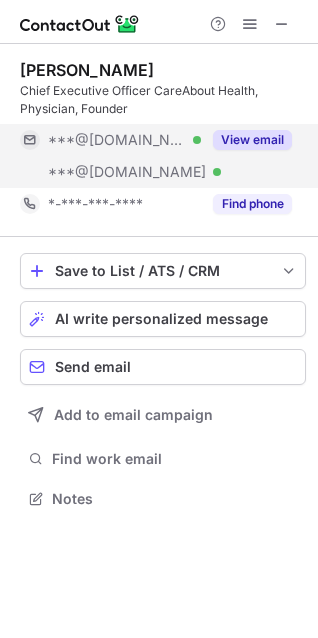 click on "View email" at bounding box center (252, 140) 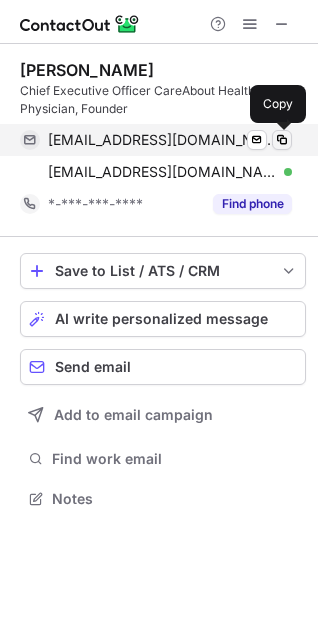 click at bounding box center (282, 140) 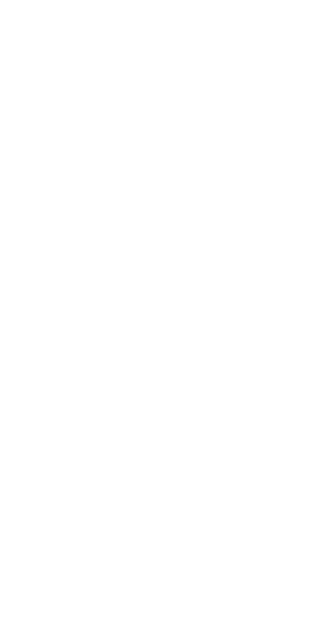 scroll, scrollTop: 0, scrollLeft: 0, axis: both 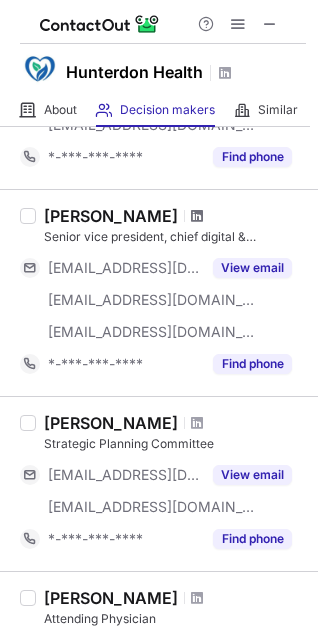 click at bounding box center (197, 216) 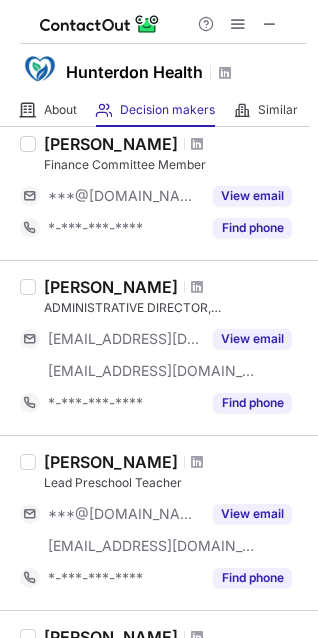 scroll, scrollTop: 1000, scrollLeft: 0, axis: vertical 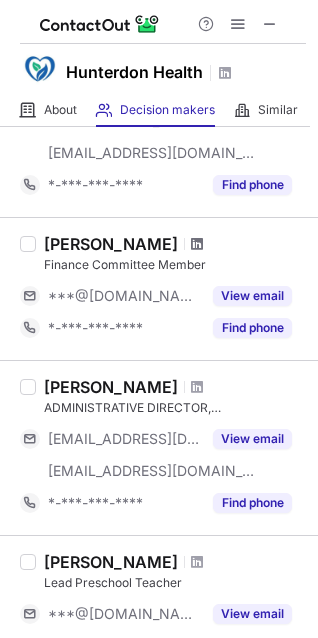 click at bounding box center [197, 244] 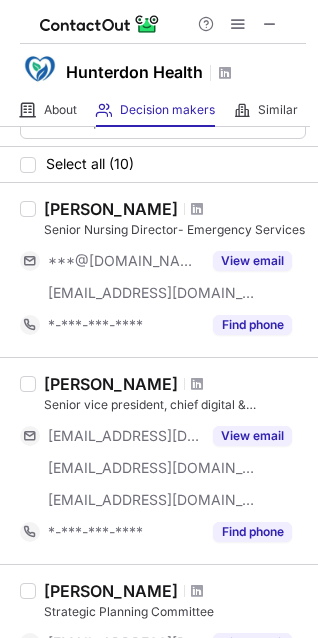 scroll, scrollTop: 0, scrollLeft: 0, axis: both 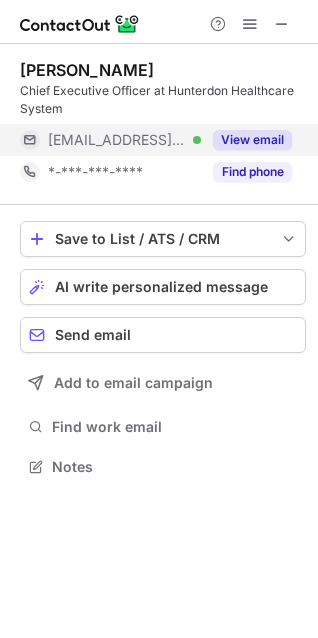 click on "View email" at bounding box center (252, 140) 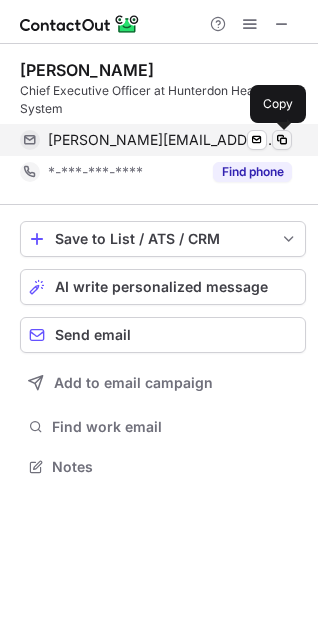 click at bounding box center [282, 140] 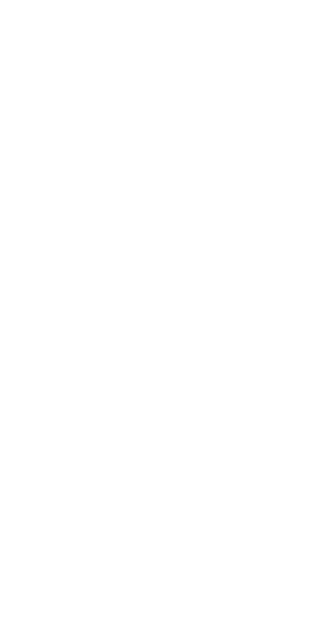 scroll, scrollTop: 0, scrollLeft: 0, axis: both 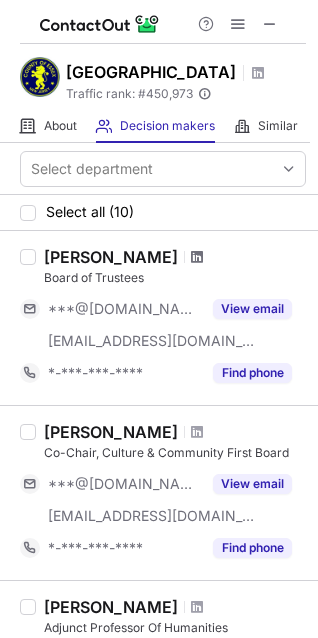 click at bounding box center [197, 257] 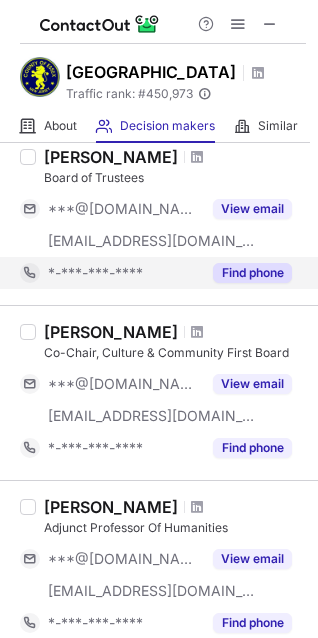scroll, scrollTop: 200, scrollLeft: 0, axis: vertical 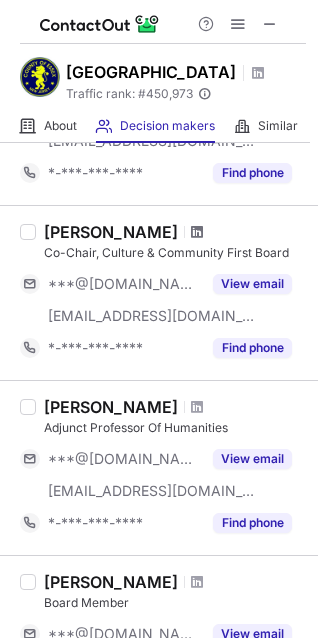 click at bounding box center (197, 232) 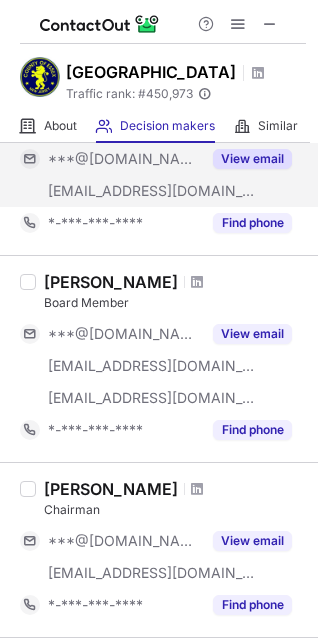scroll, scrollTop: 600, scrollLeft: 0, axis: vertical 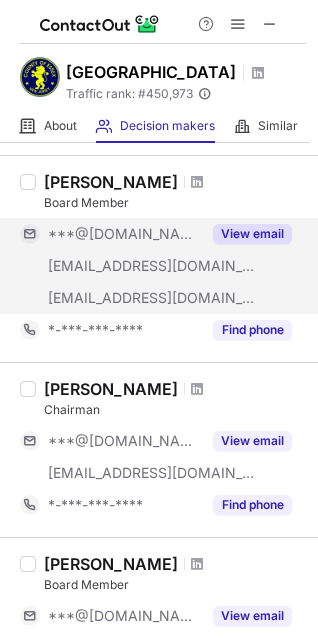 click at bounding box center (197, 182) 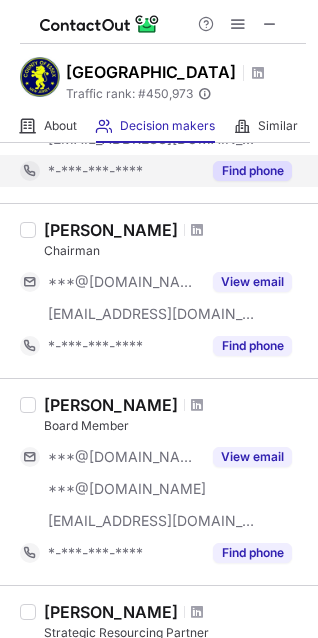 scroll, scrollTop: 800, scrollLeft: 0, axis: vertical 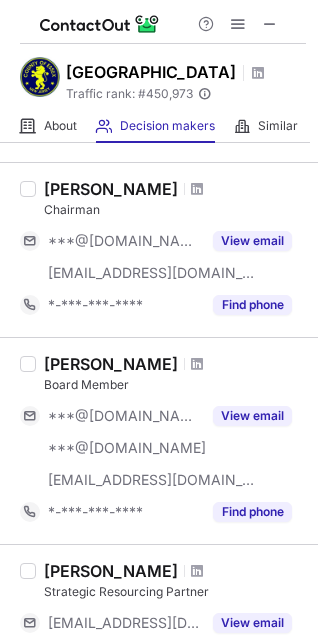 click at bounding box center (197, 189) 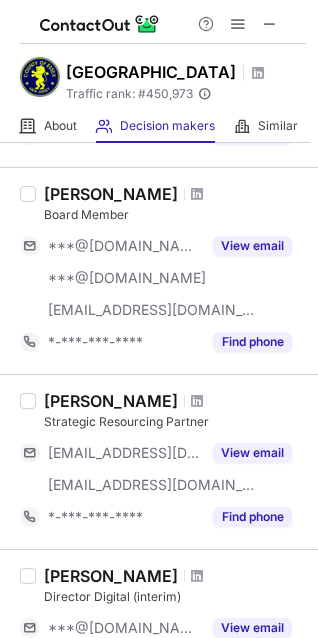 scroll, scrollTop: 1000, scrollLeft: 0, axis: vertical 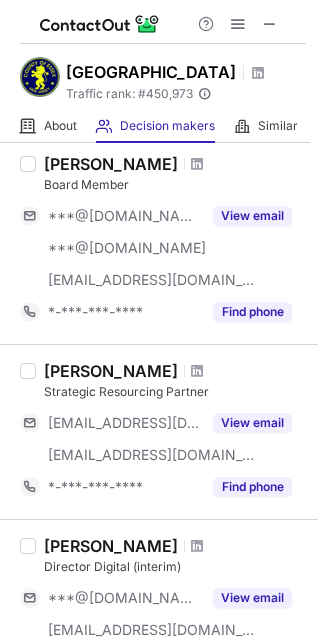 click at bounding box center (197, 164) 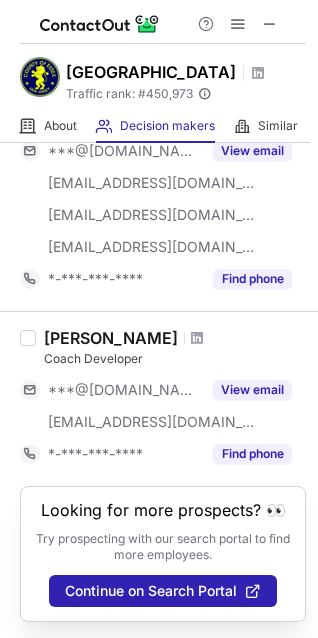 scroll, scrollTop: 1041, scrollLeft: 0, axis: vertical 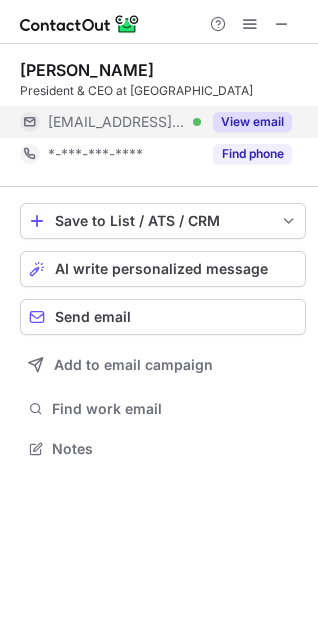 click on "View email" at bounding box center [252, 122] 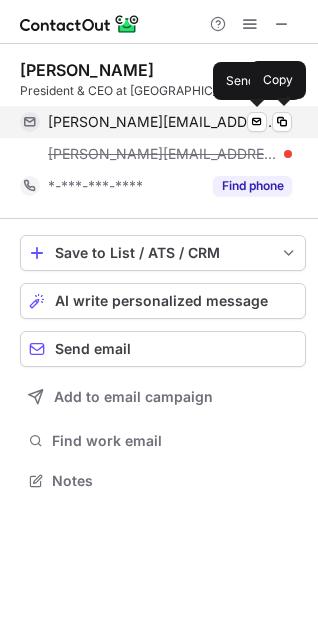 scroll, scrollTop: 10, scrollLeft: 10, axis: both 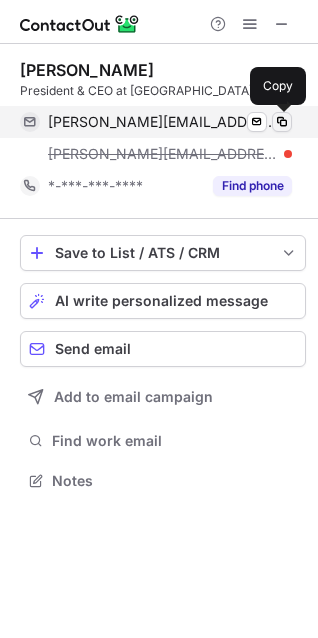 click at bounding box center [282, 122] 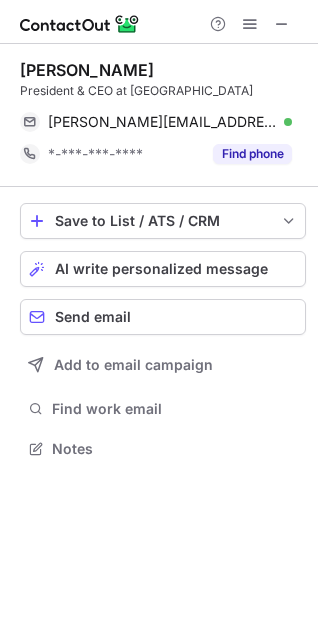 scroll, scrollTop: 435, scrollLeft: 318, axis: both 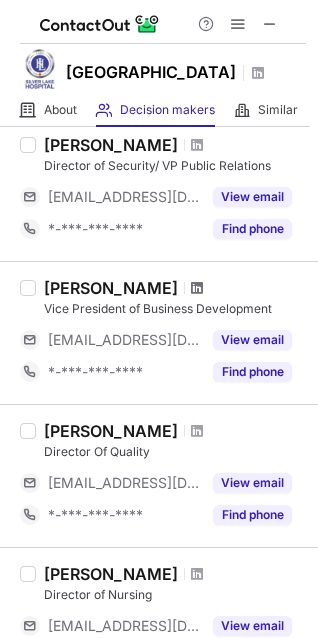 click at bounding box center (197, 288) 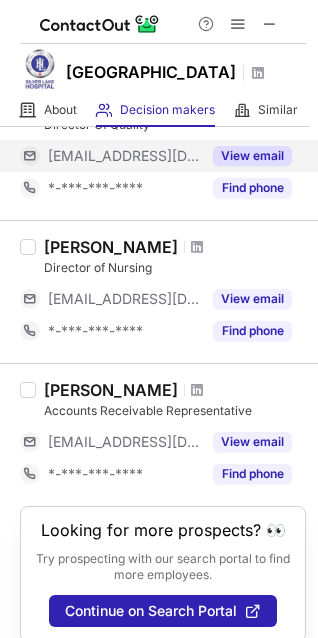 scroll, scrollTop: 1066, scrollLeft: 0, axis: vertical 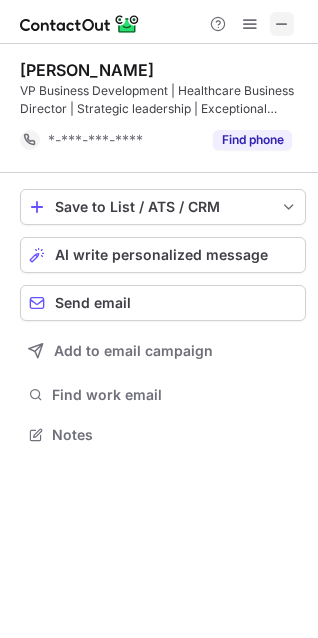 click at bounding box center (282, 24) 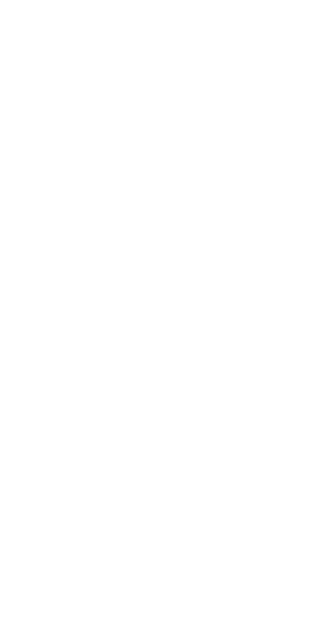 scroll, scrollTop: 0, scrollLeft: 0, axis: both 